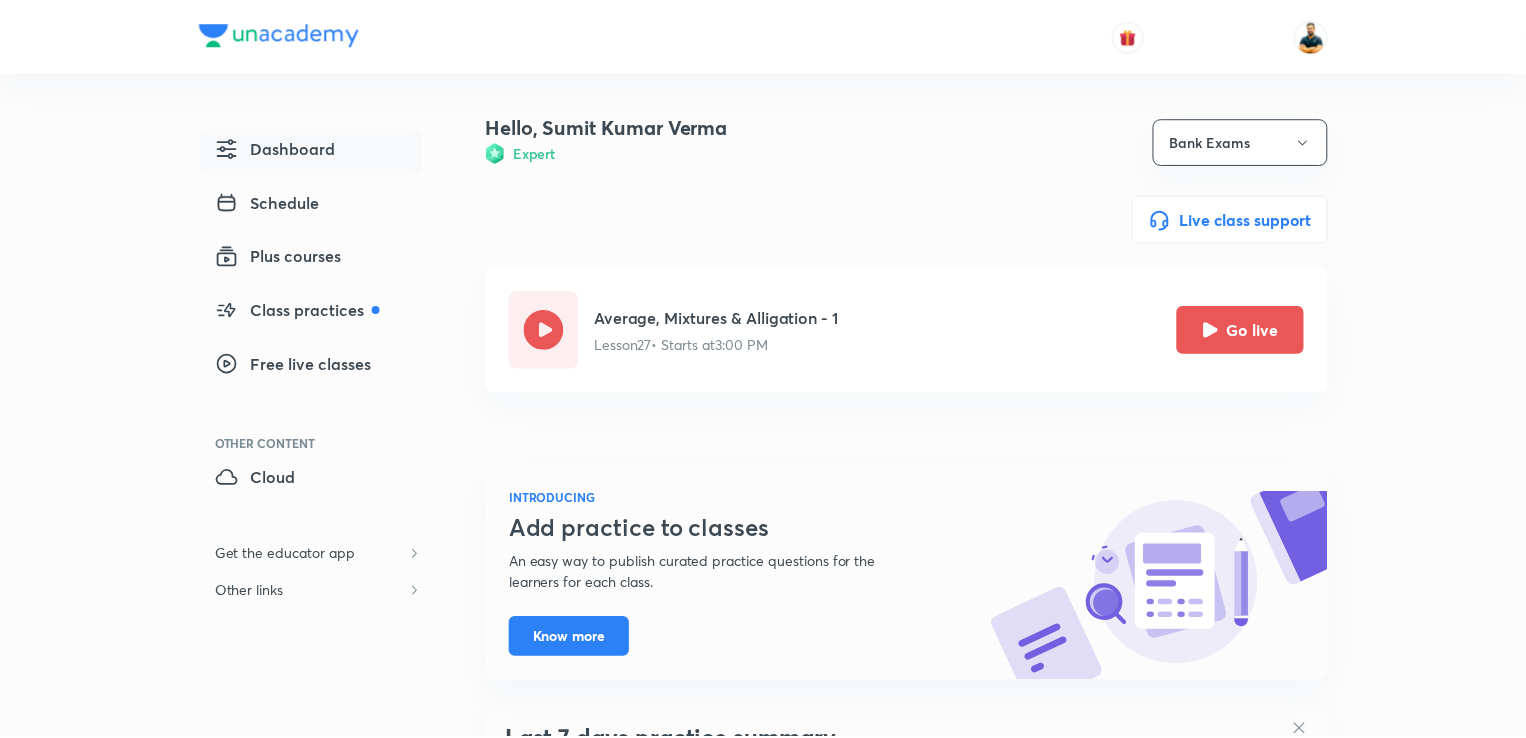 scroll, scrollTop: 0, scrollLeft: 0, axis: both 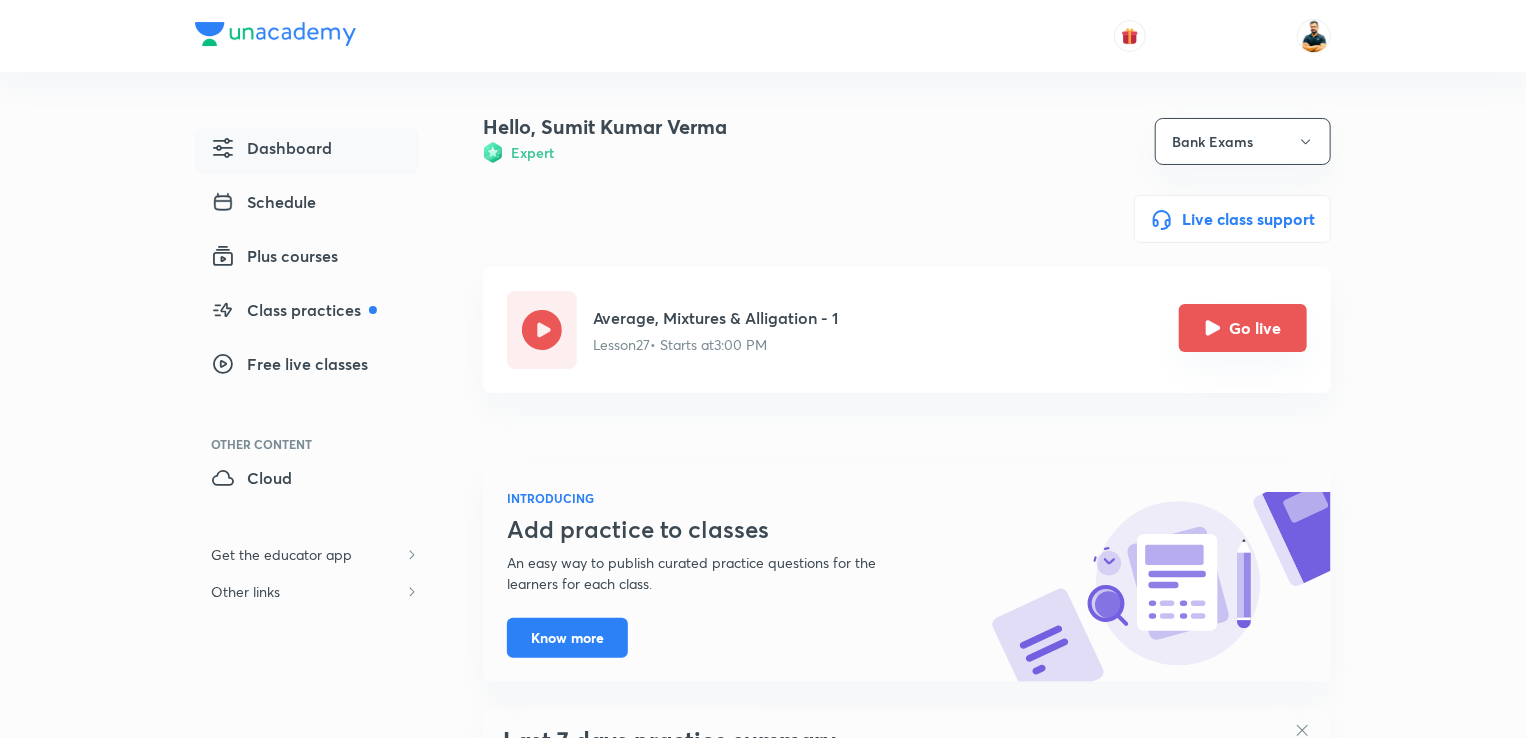 click on "Go live" at bounding box center [1243, 328] 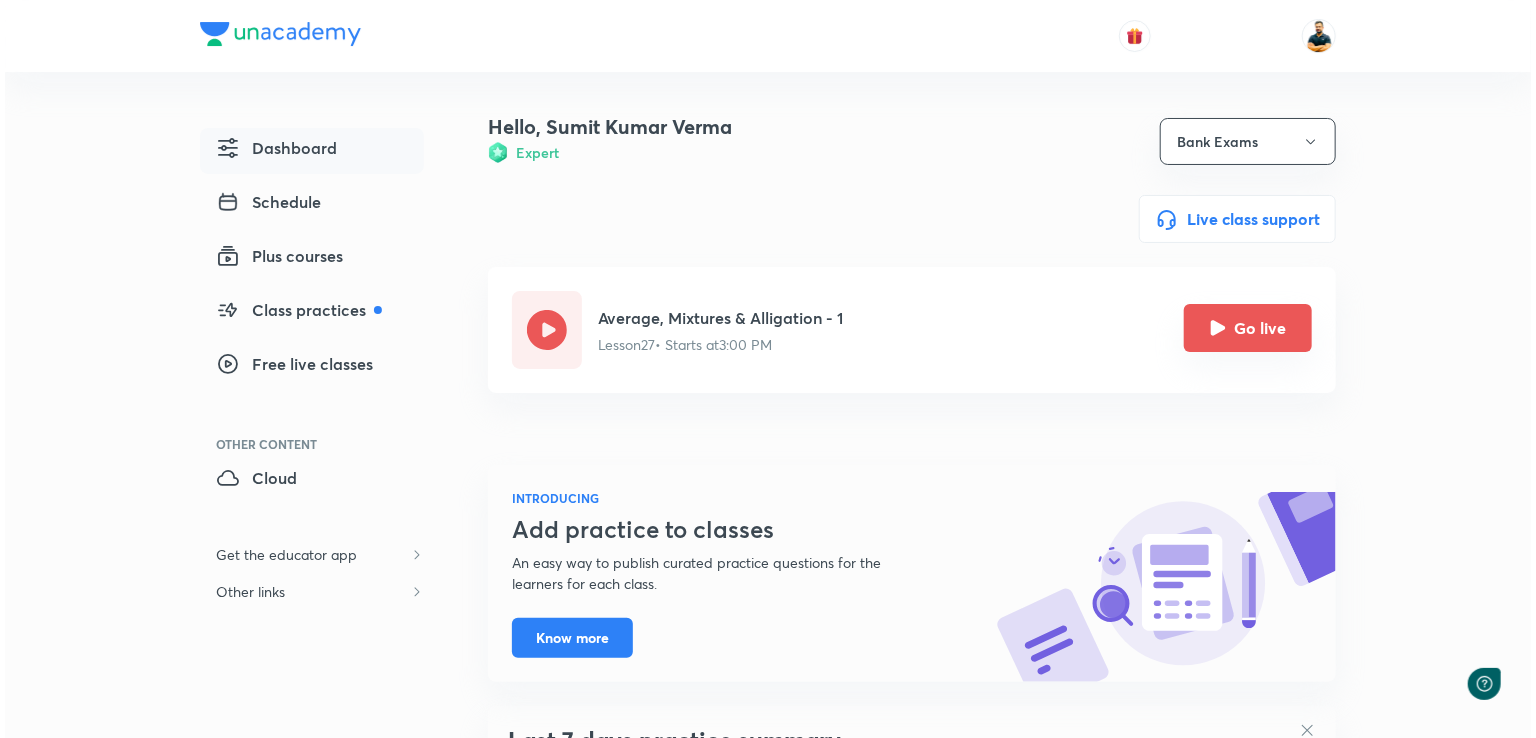 scroll, scrollTop: 0, scrollLeft: 0, axis: both 